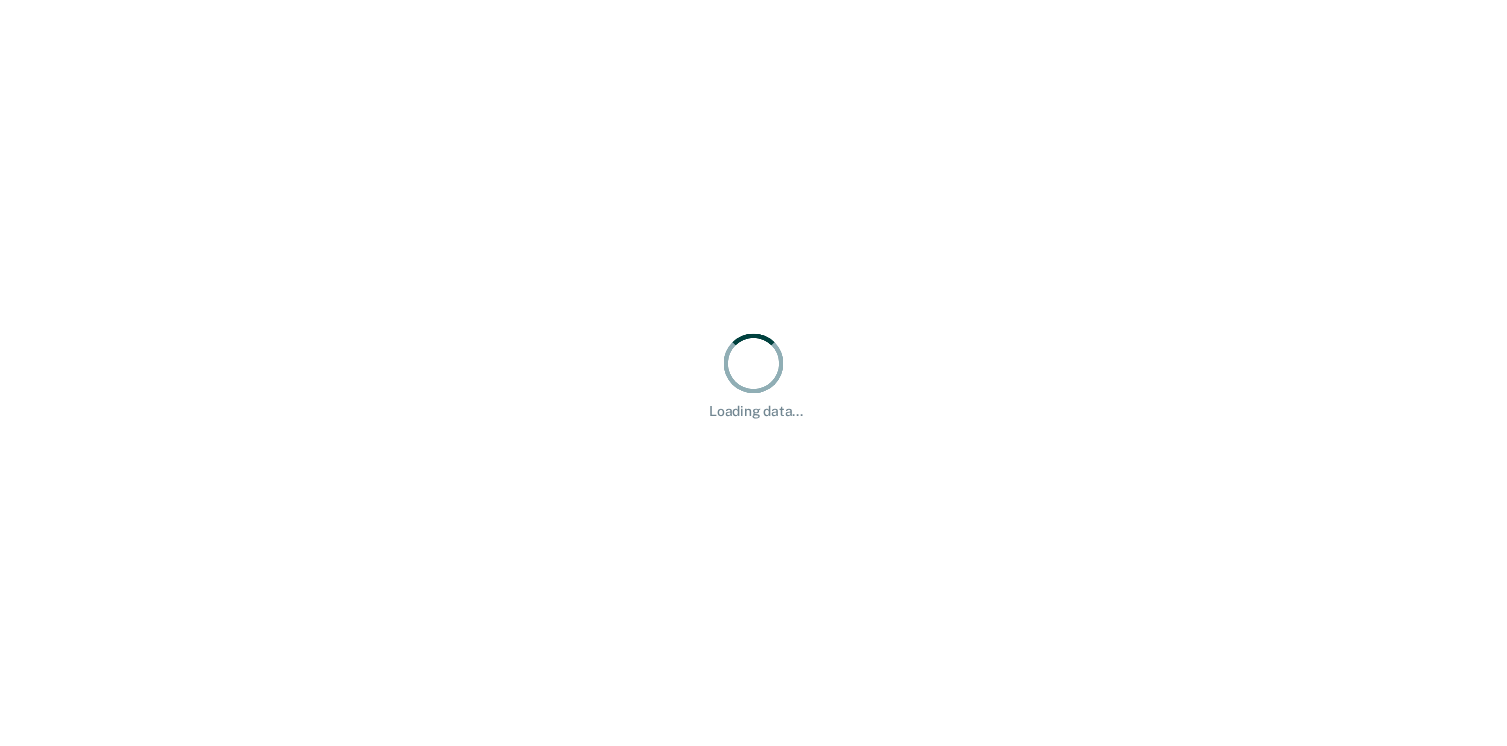 scroll, scrollTop: 0, scrollLeft: 0, axis: both 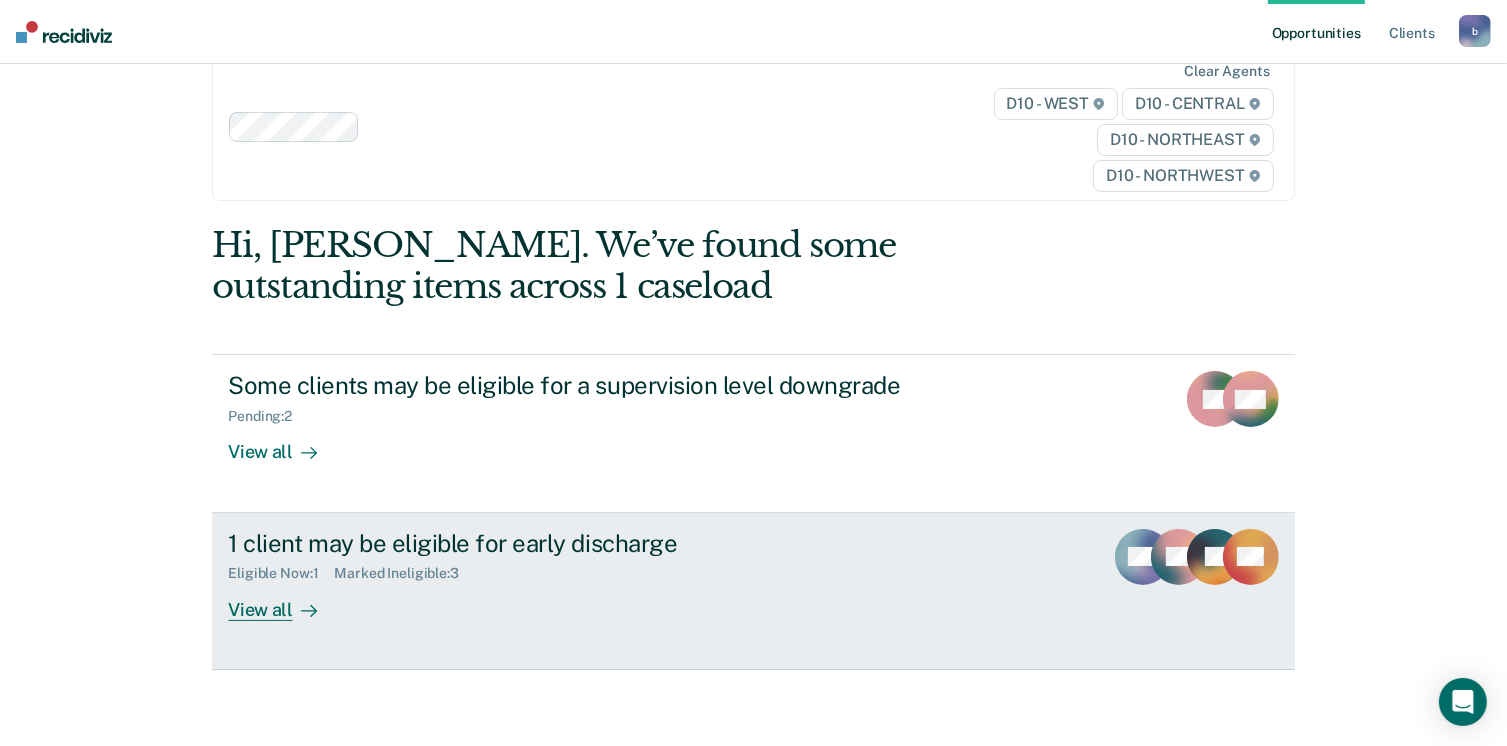 click on "View all" at bounding box center (284, 601) 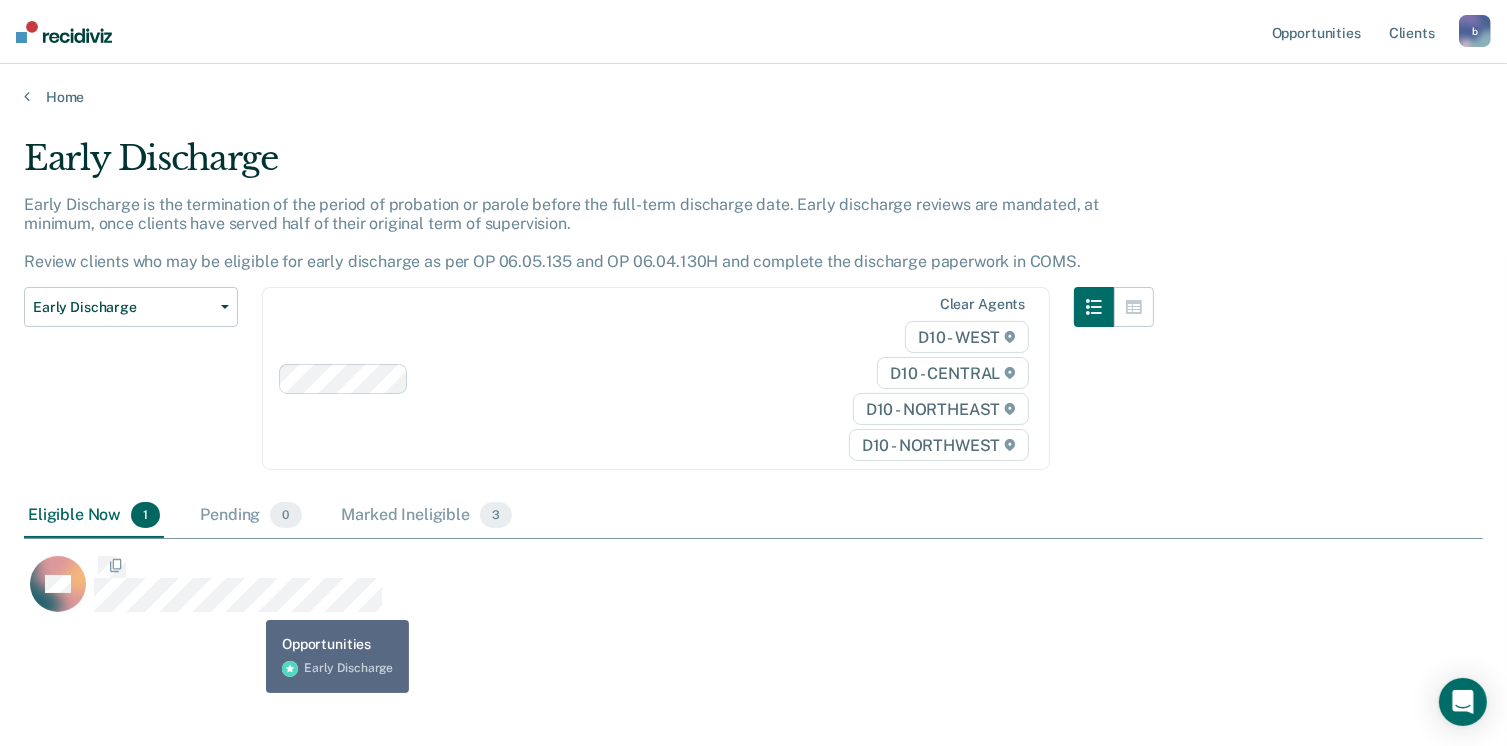 scroll, scrollTop: 16, scrollLeft: 16, axis: both 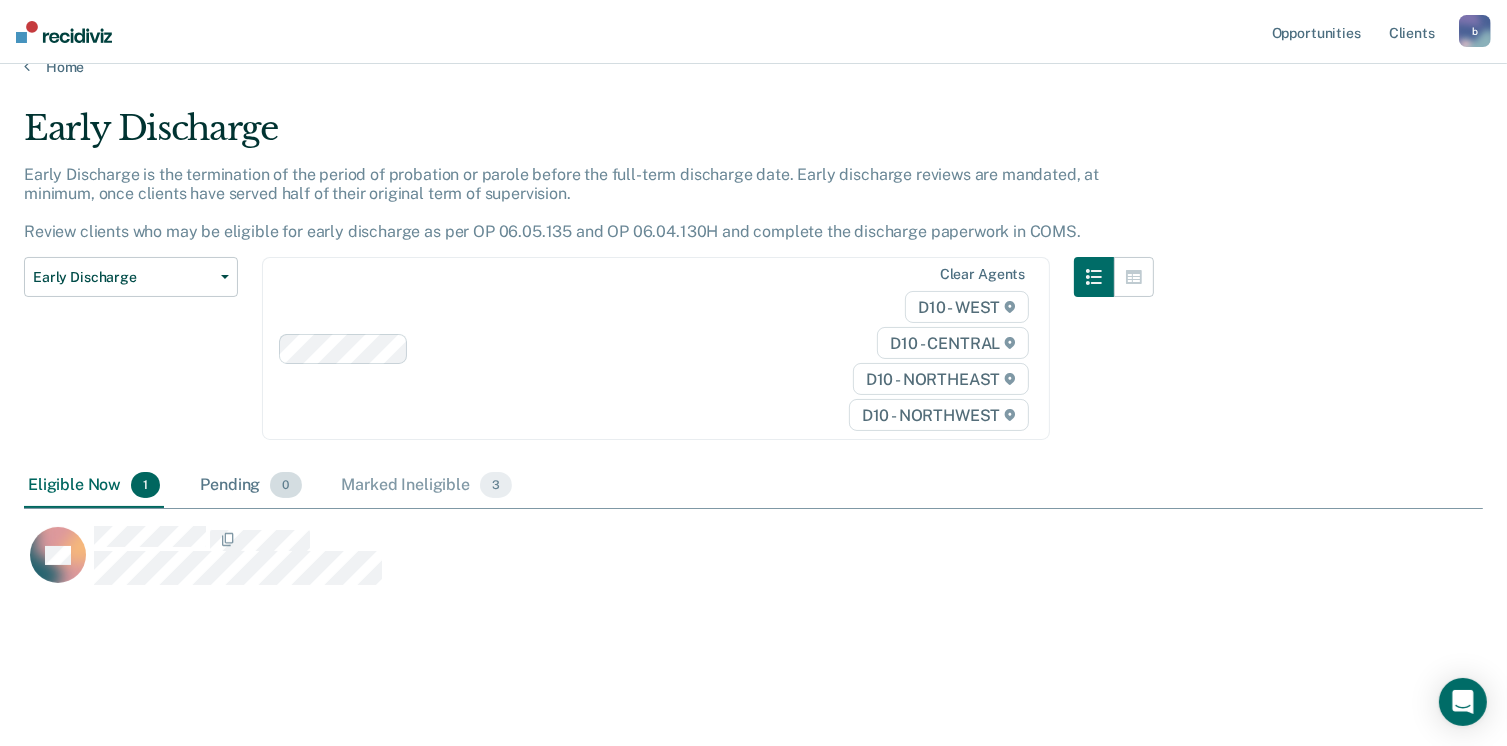 click on "0" at bounding box center [285, 485] 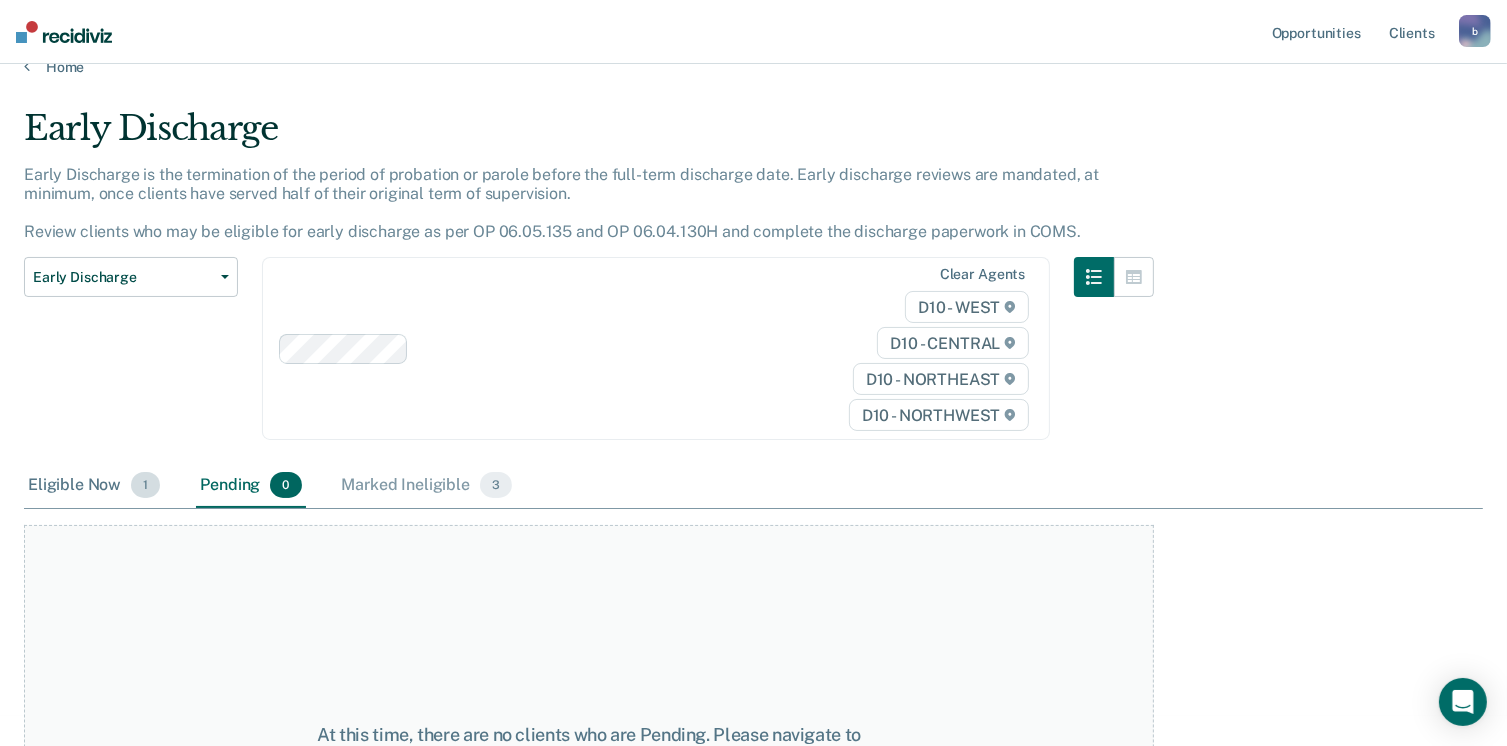 click on "Eligible Now 1" at bounding box center (94, 486) 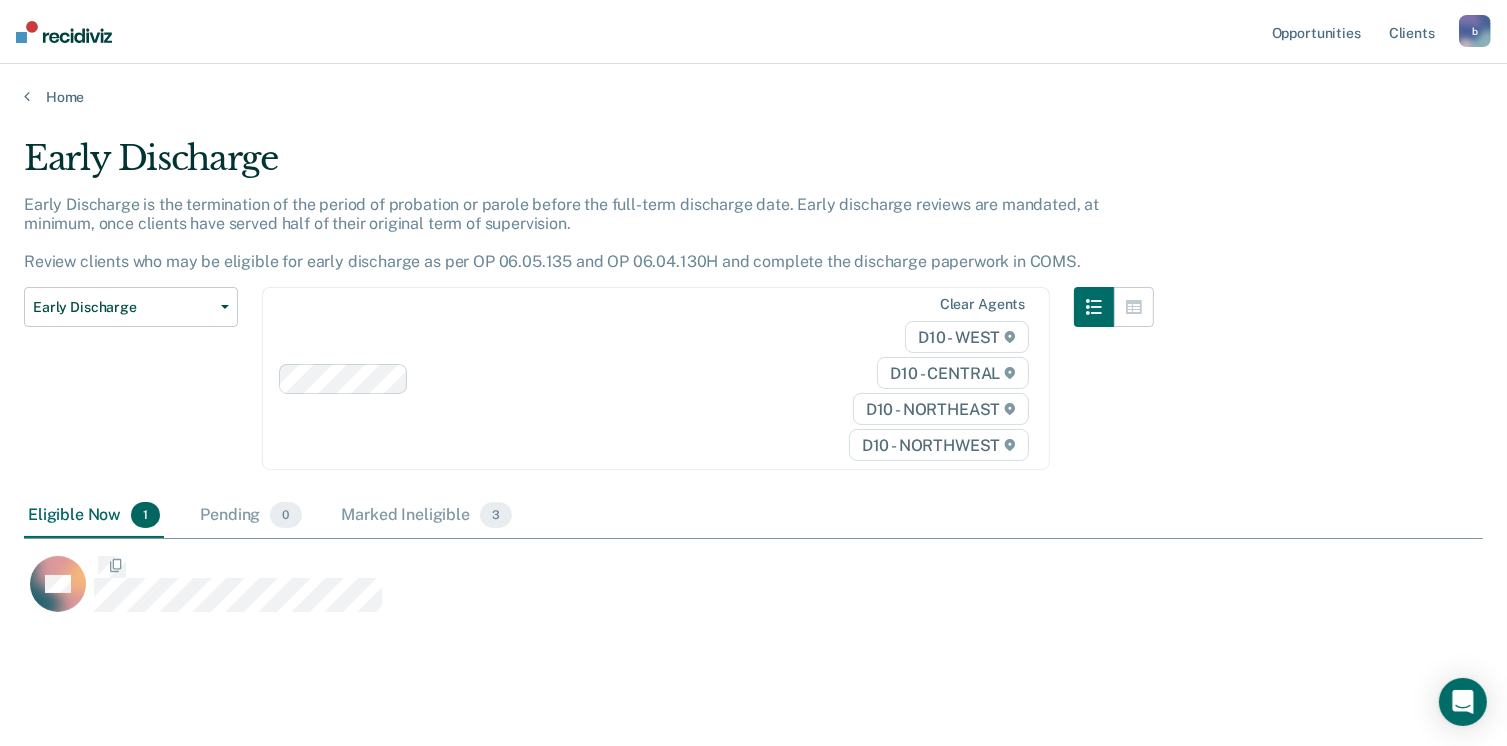 scroll, scrollTop: 16, scrollLeft: 16, axis: both 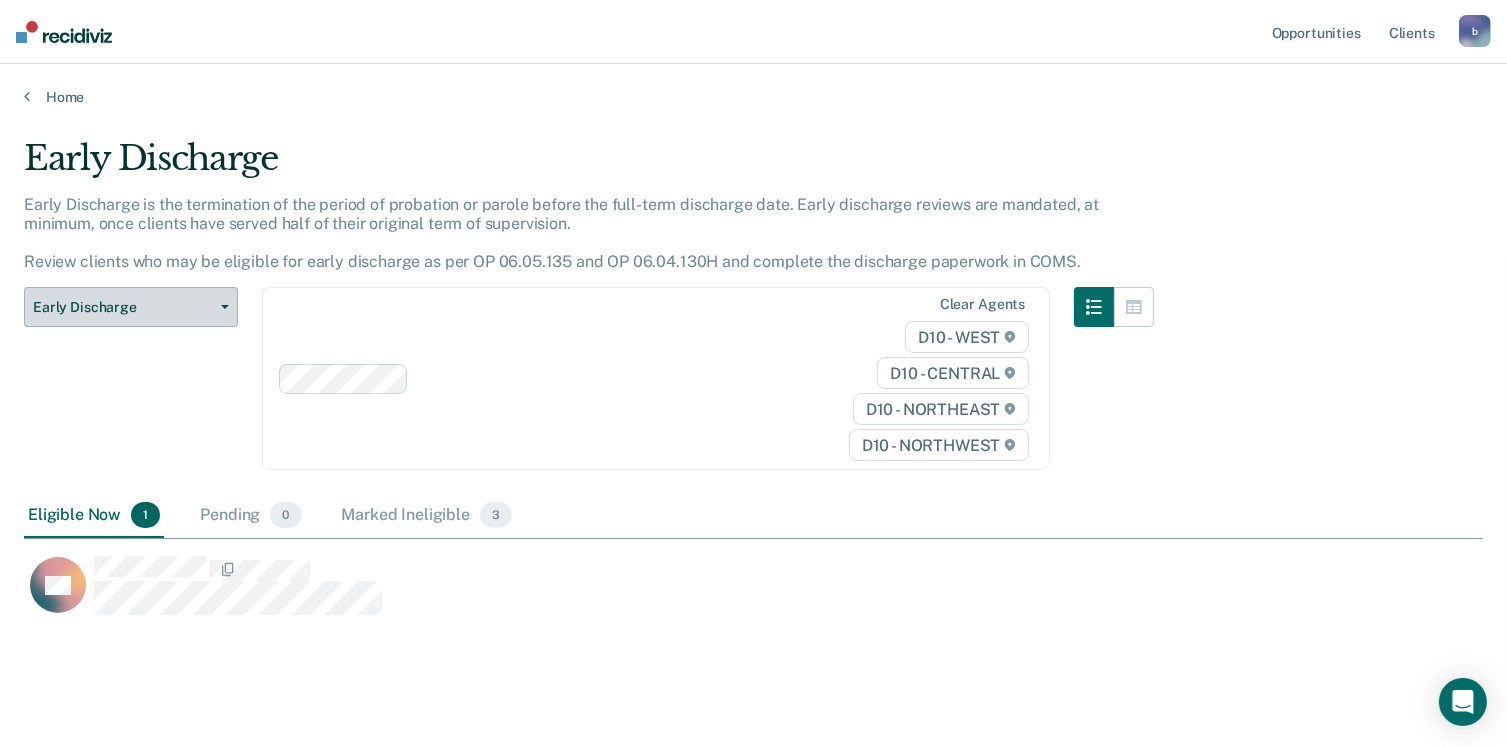 click on "Early Discharge" at bounding box center [131, 307] 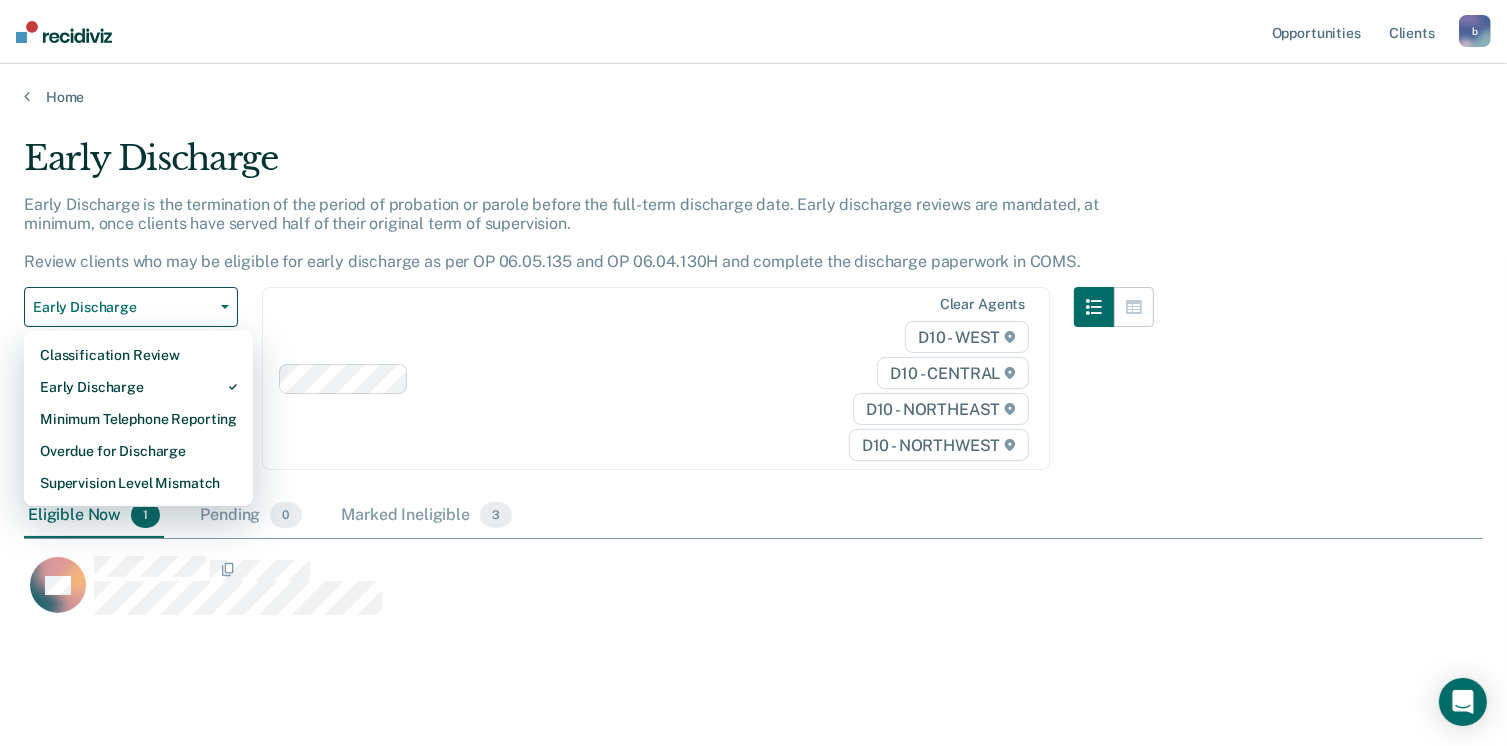 click on "Looks like you’re using Internet Explorer 11. For faster loading and a better experience, use Microsoft Edge, Google Chrome, or Firefox. × Opportunities Client s byrdk12@michigan.gov b Profile How it works Log Out Home Early Discharge   Early Discharge is the termination of the period of probation or parole before the full-term discharge date. Early discharge reviews are mandated, at minimum, once clients have served half of their original term of supervision. Review clients who may be eligible for early discharge as per OP 06.05.135 and OP 06.04.130H and complete the discharge paperwork in COMS. Early Discharge Classification Review Early Discharge Minimum Telephone Reporting Overdue for Discharge Supervision Level Mismatch Clear   agents D10 - WEST   D10 - CENTRAL   D10 - NORTHEAST   D10 - NORTHWEST   Eligible Now 1 Pending 0 Marked Ineligible 3 AB" at bounding box center [753, 373] 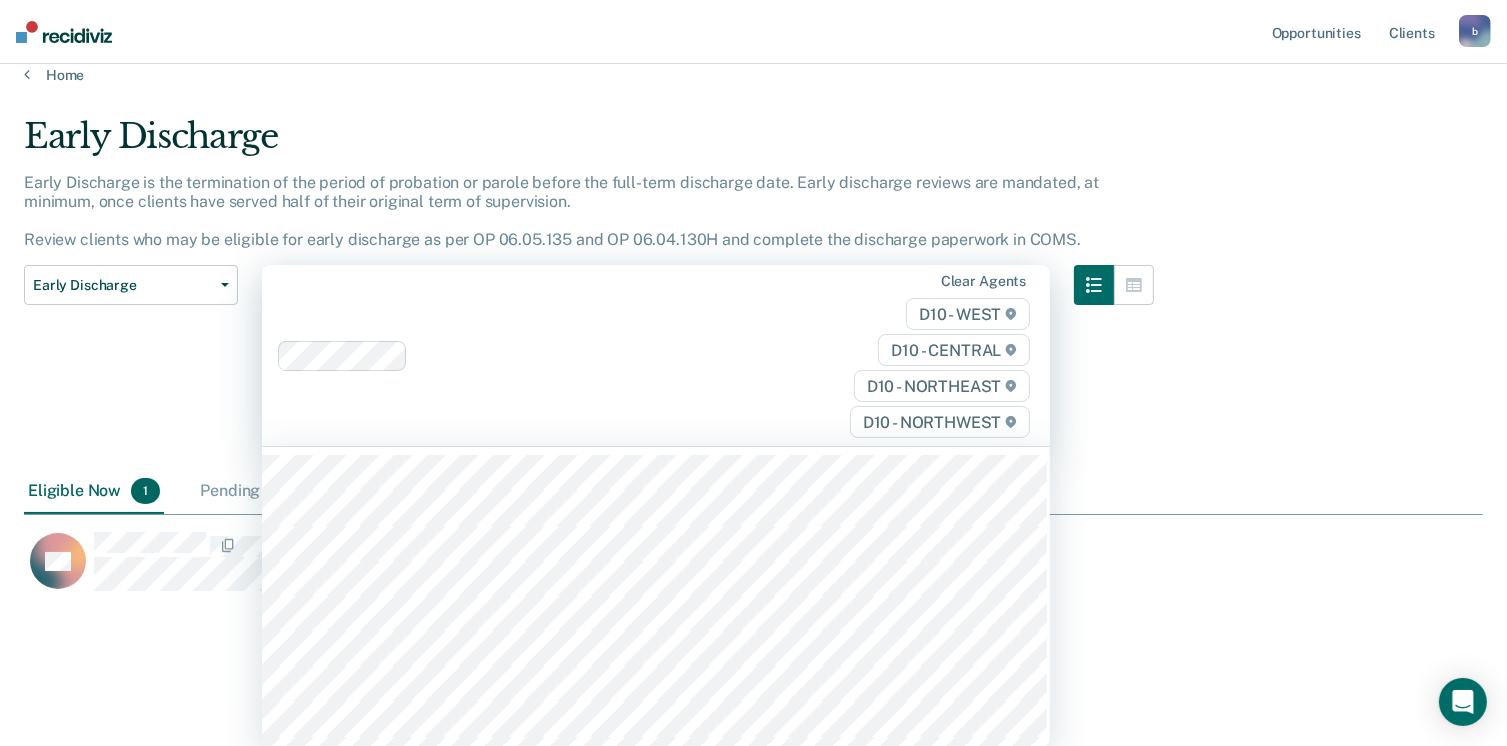 scroll, scrollTop: 24, scrollLeft: 0, axis: vertical 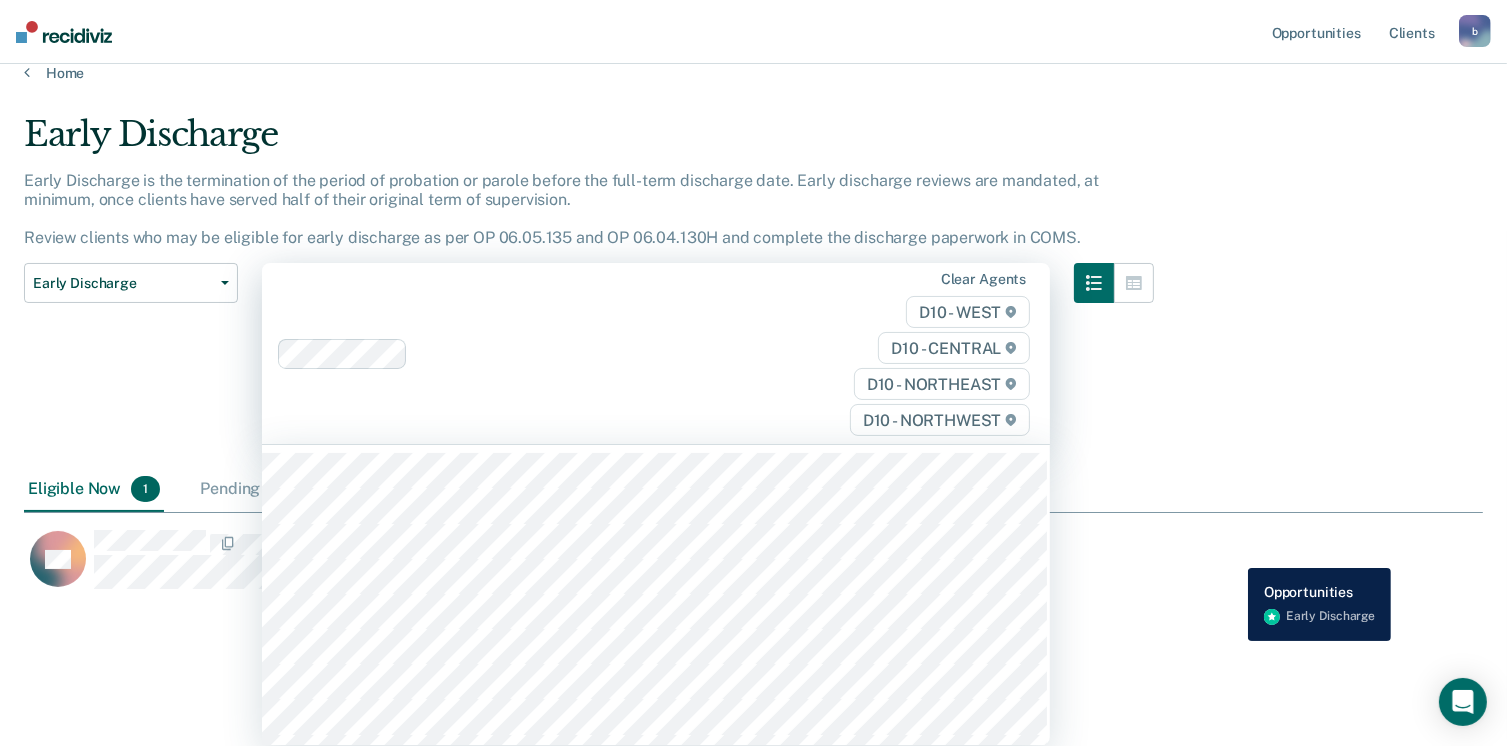 click on "AB" at bounding box center [650, 559] 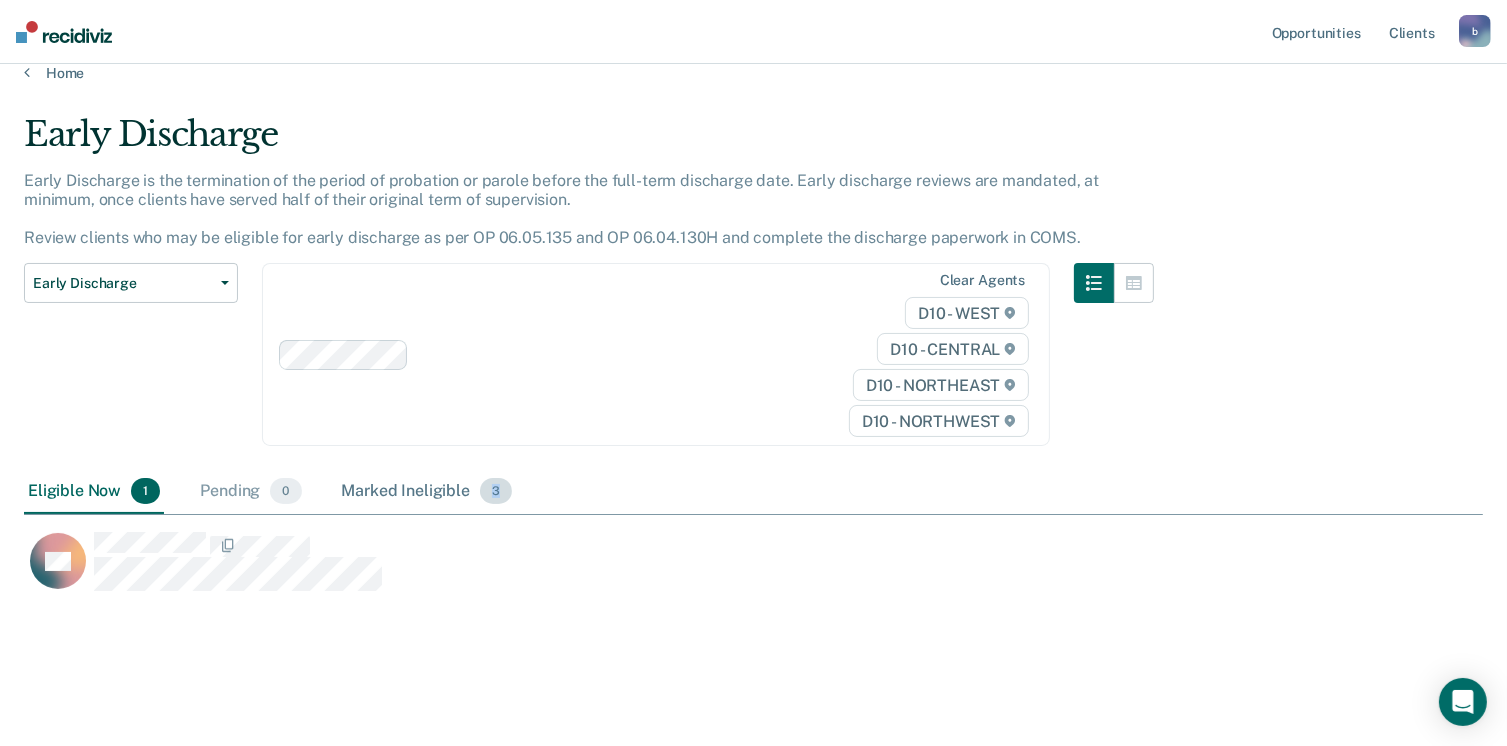 click on "3" at bounding box center (496, 491) 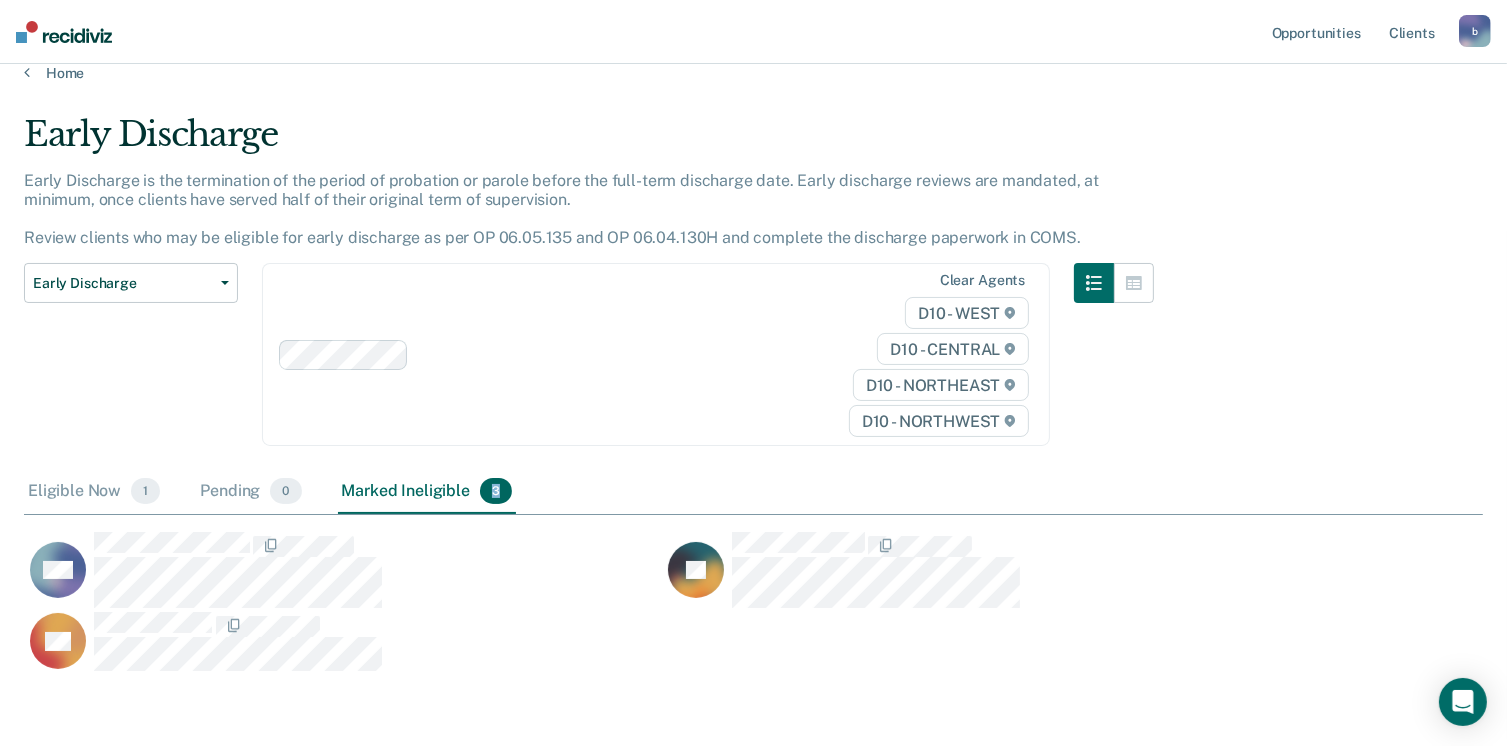 scroll, scrollTop: 16, scrollLeft: 16, axis: both 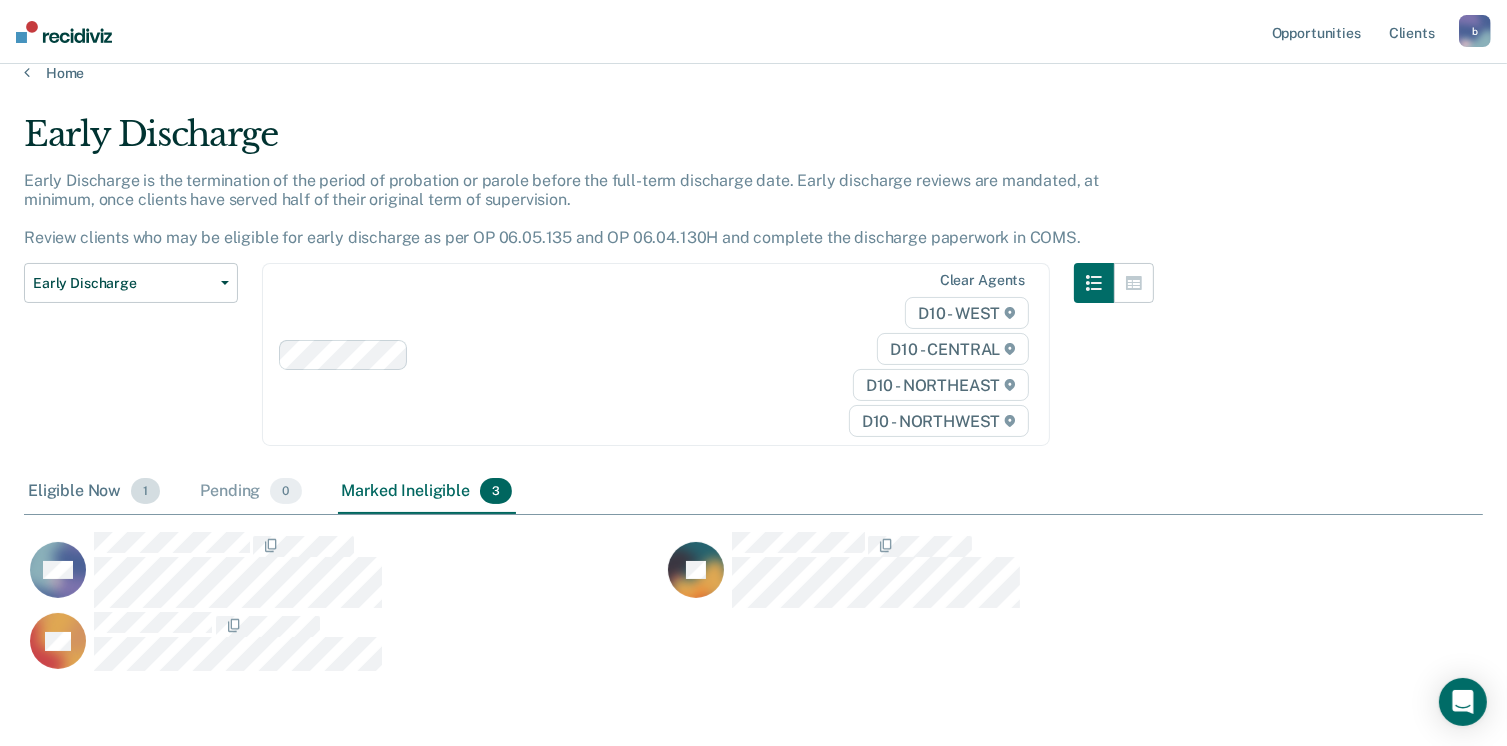 click on "1" at bounding box center [145, 491] 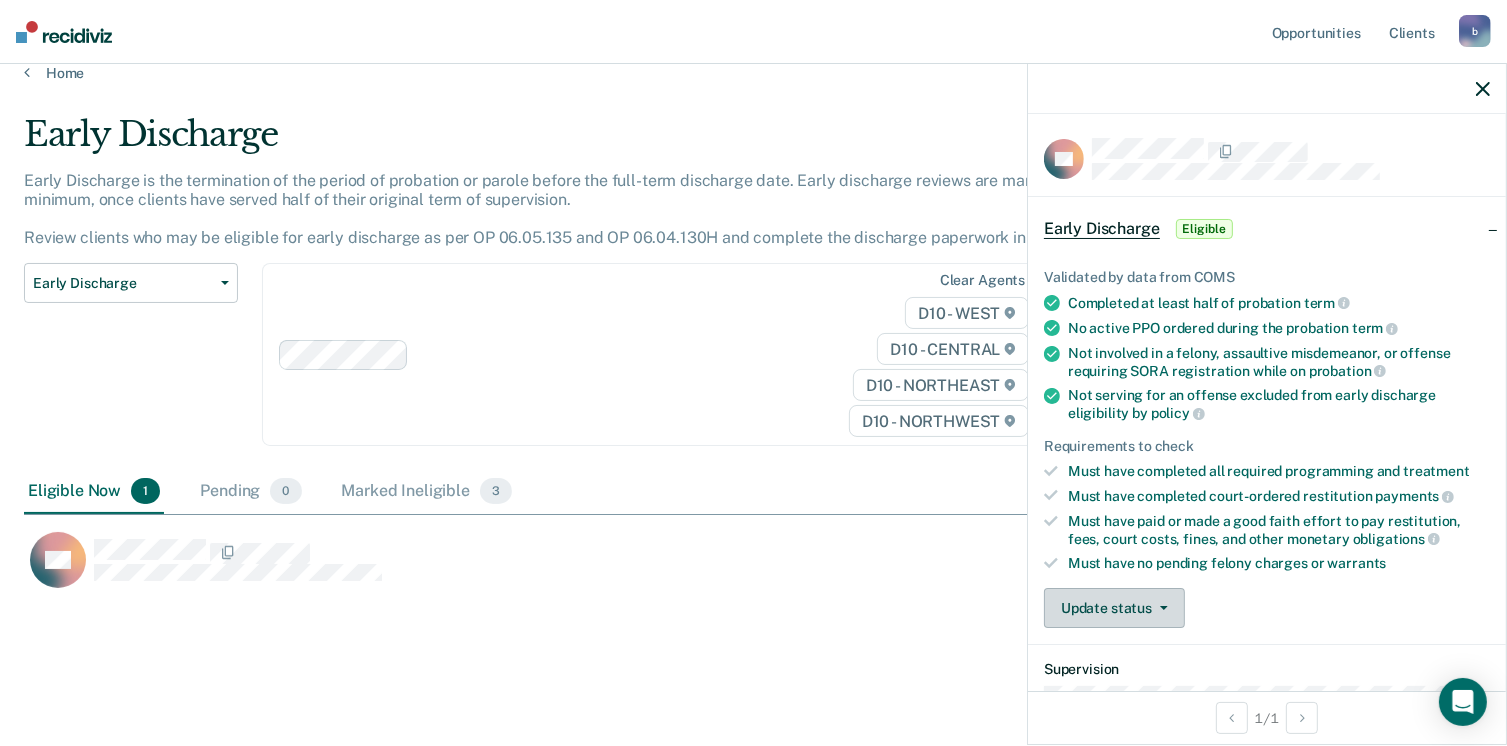 click on "Update status" at bounding box center (1114, 608) 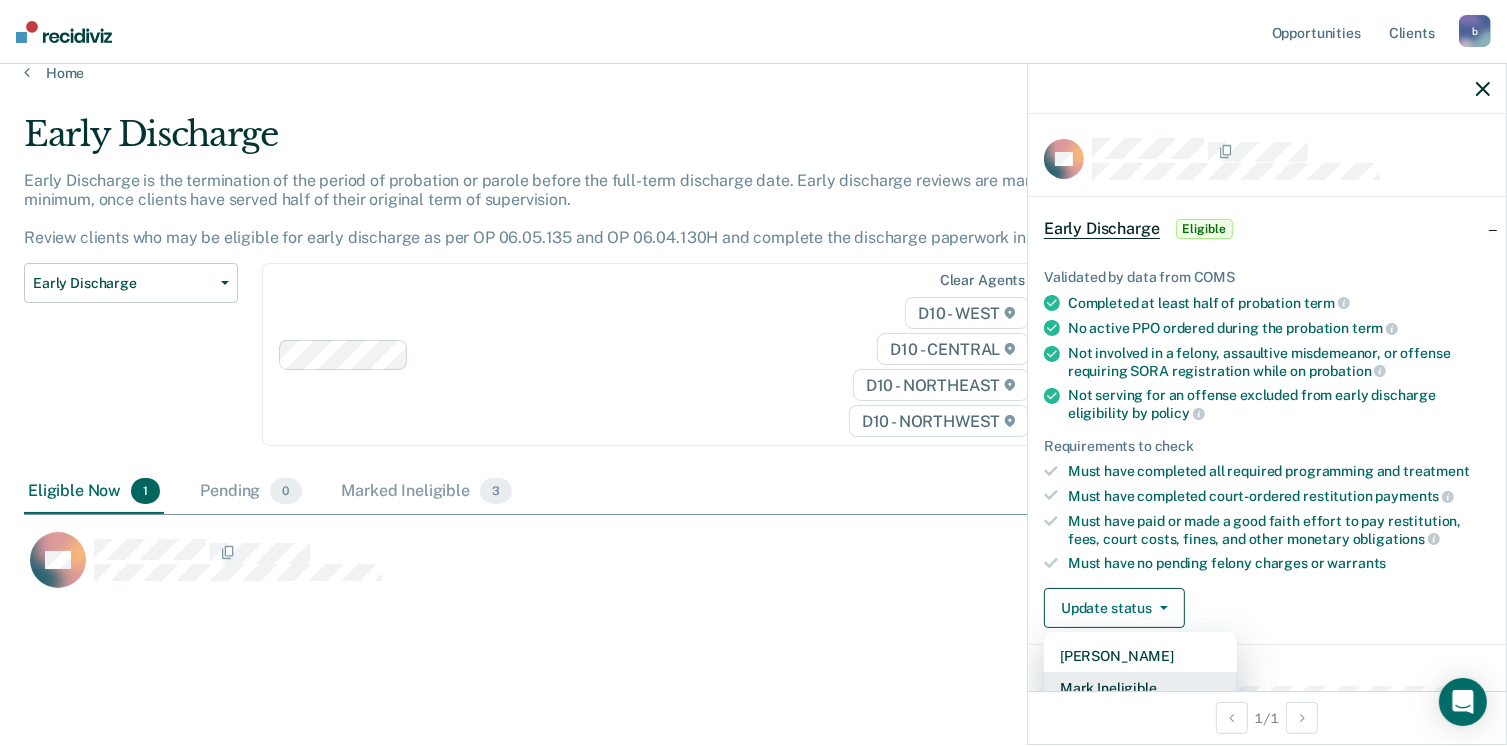 scroll, scrollTop: 5, scrollLeft: 0, axis: vertical 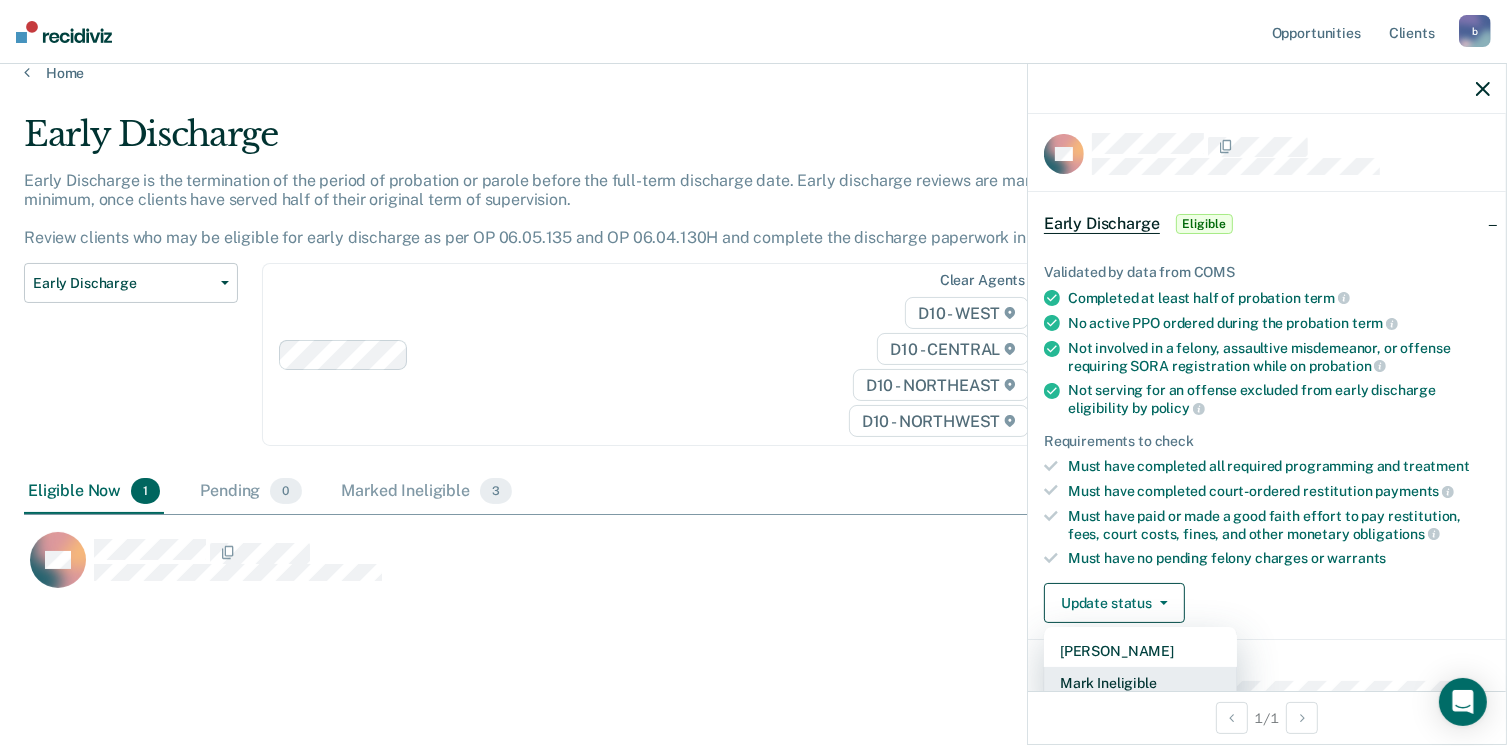 click on "Mark Ineligible" at bounding box center (1140, 683) 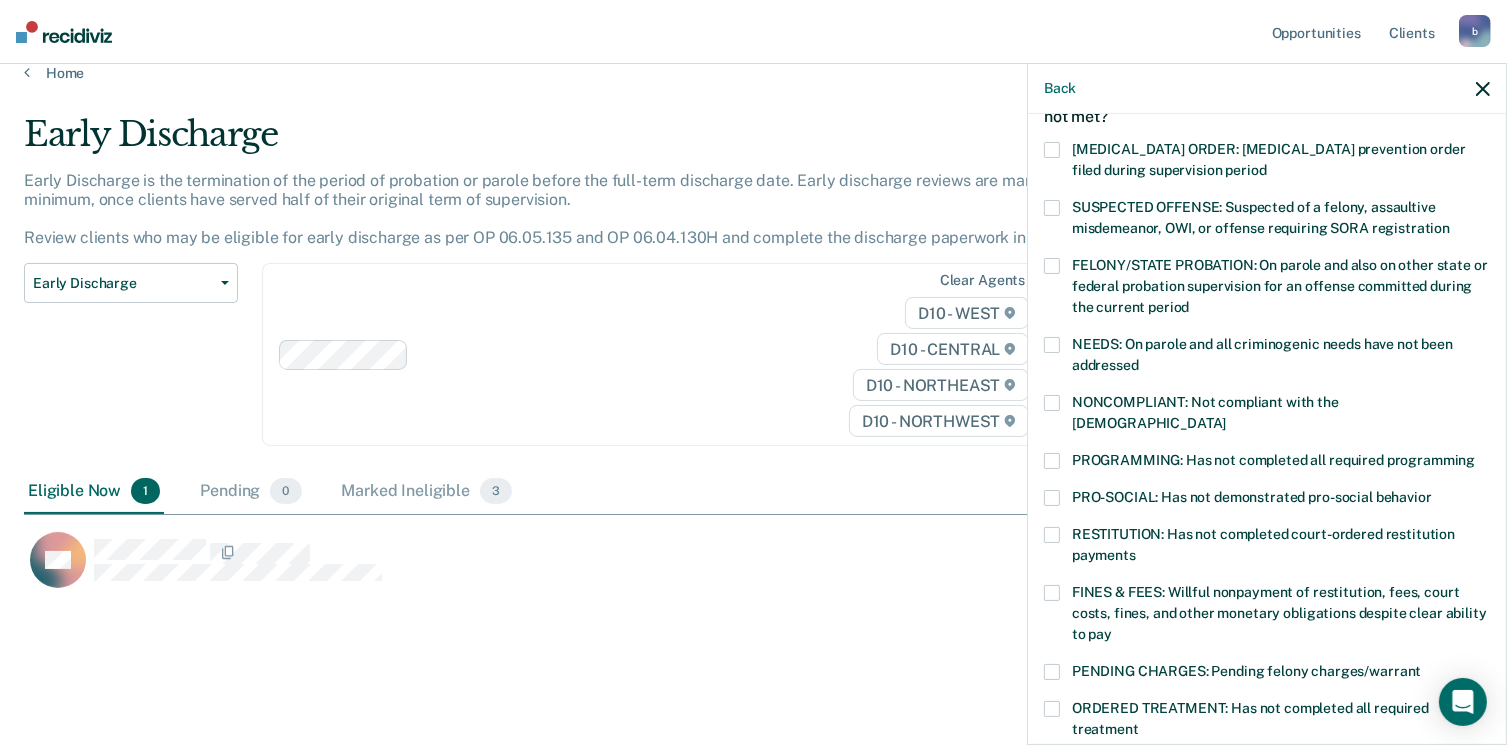 scroll, scrollTop: 125, scrollLeft: 0, axis: vertical 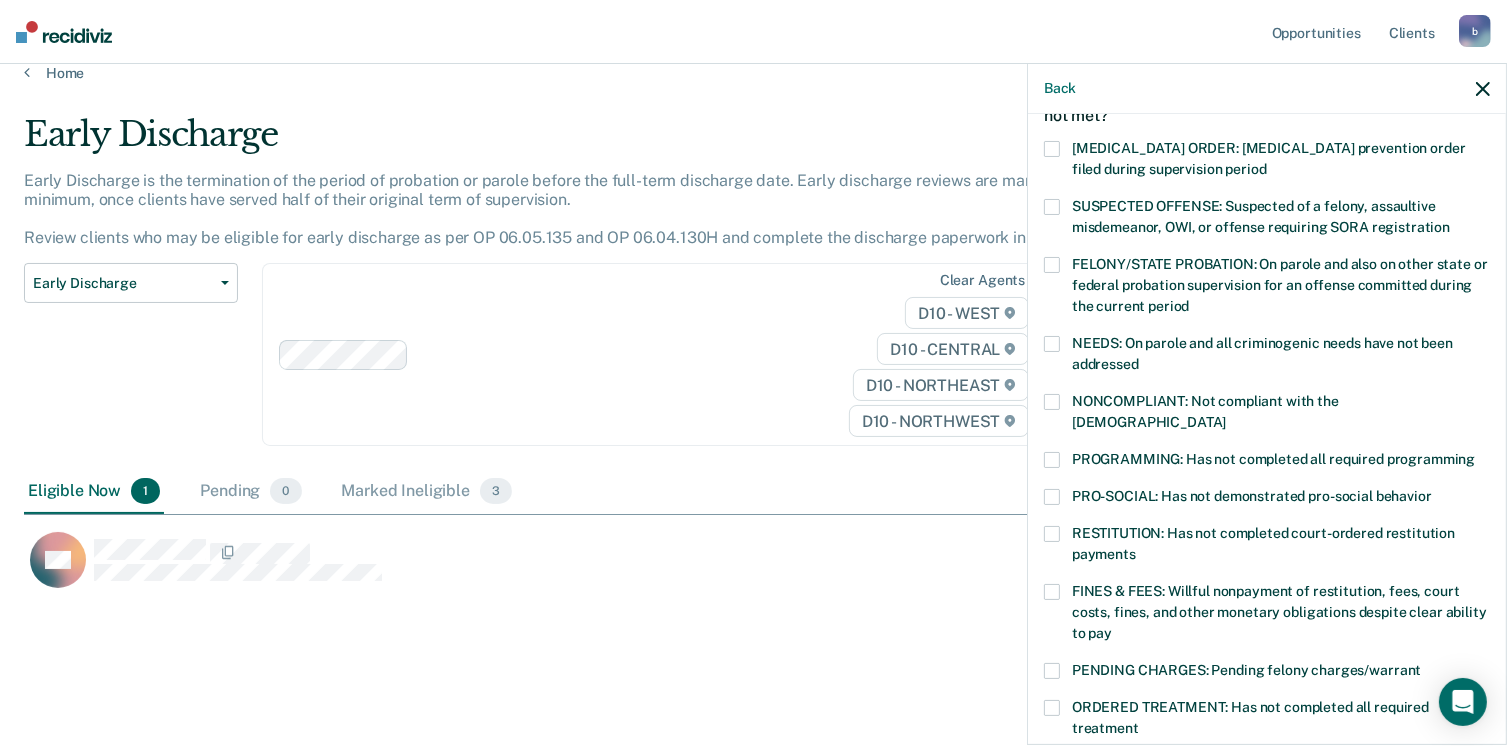 click at bounding box center [1052, 534] 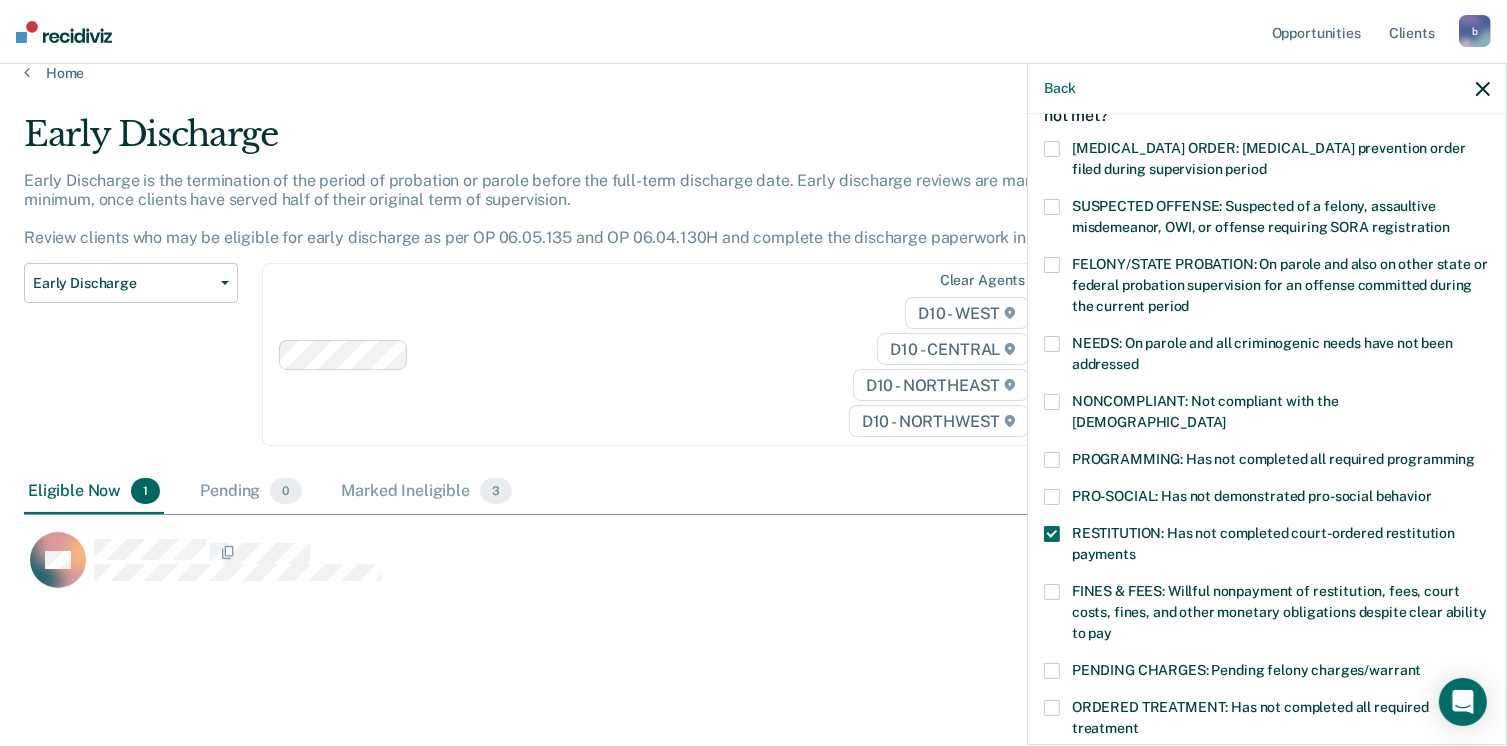 click on "RESTITUTION: Has not completed court-ordered restitution payments" at bounding box center (1267, 547) 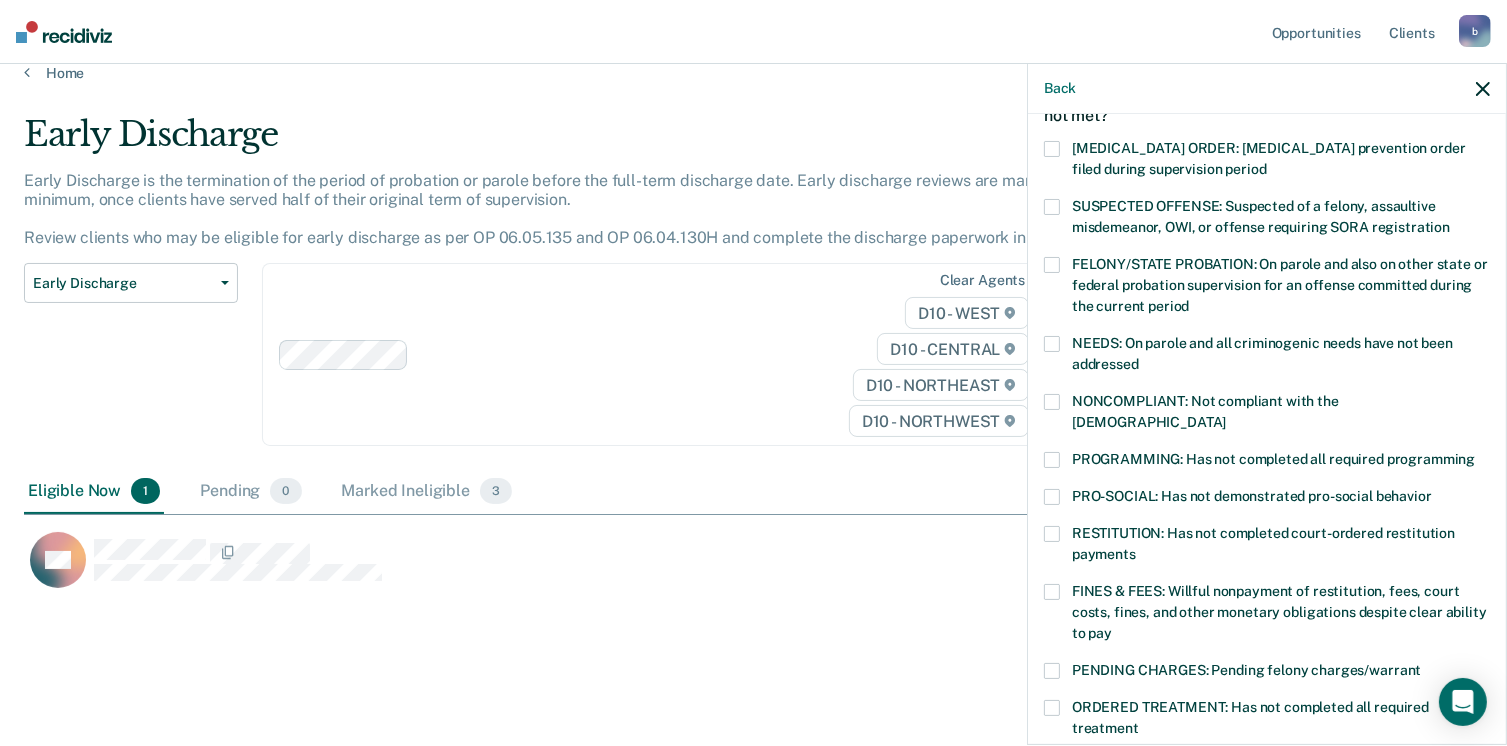 click at bounding box center [1052, 592] 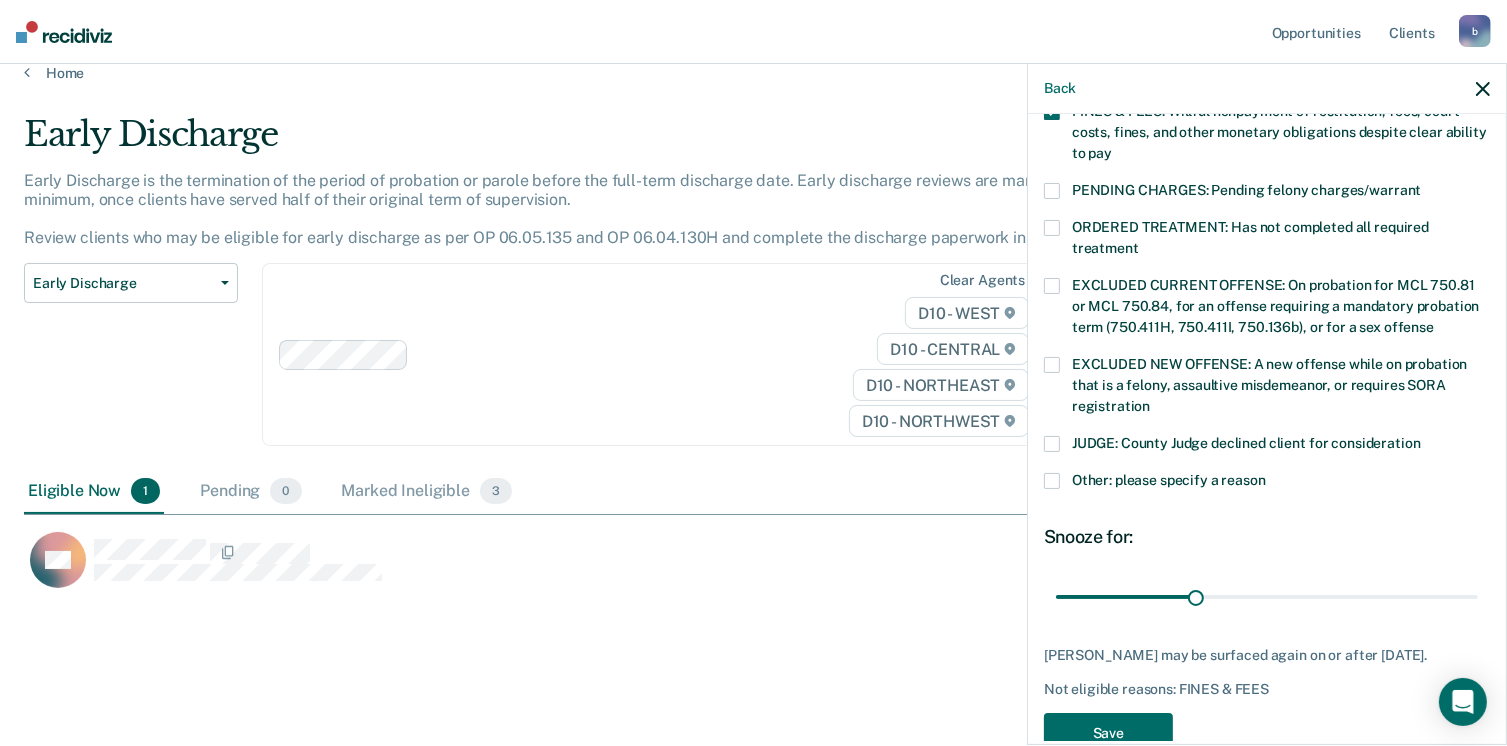 scroll, scrollTop: 630, scrollLeft: 0, axis: vertical 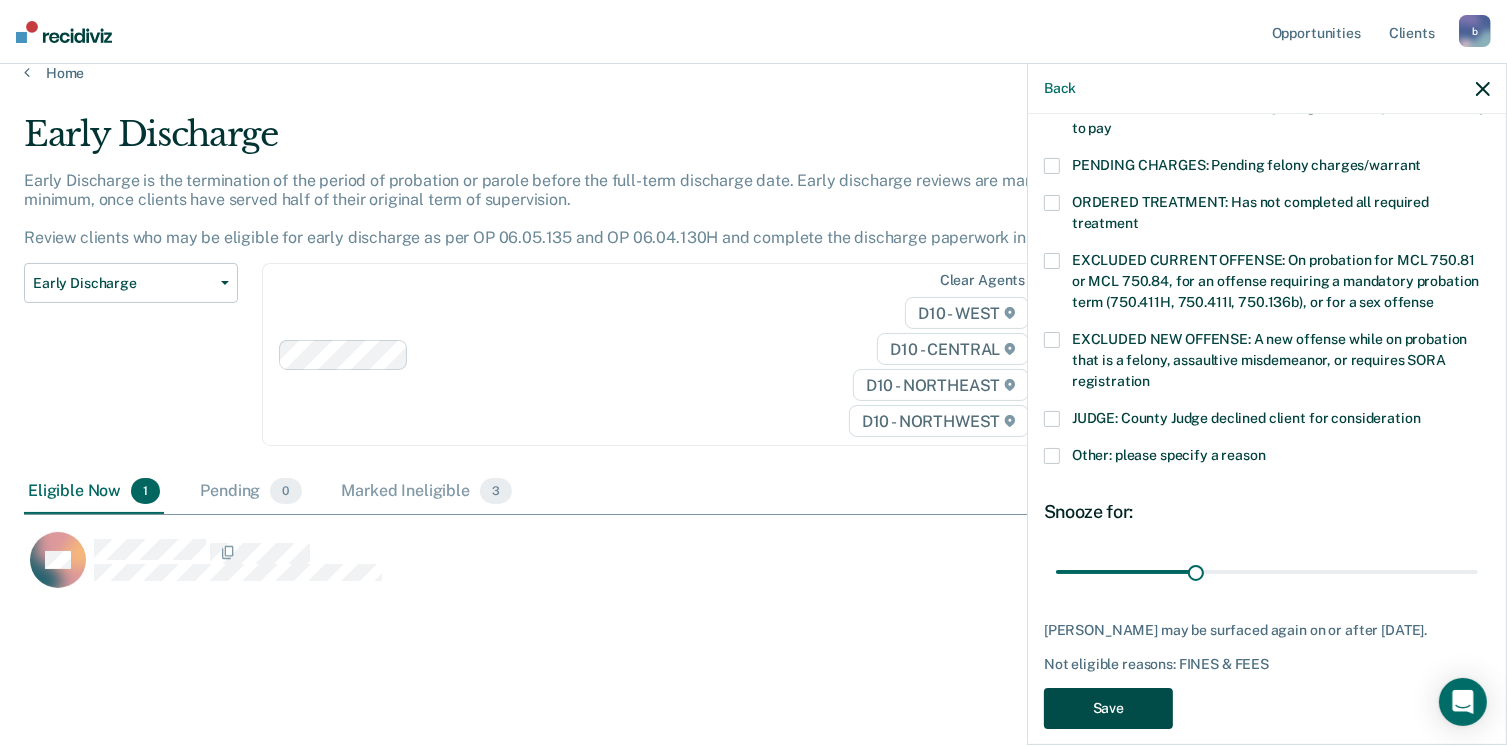 click on "Save" at bounding box center (1108, 708) 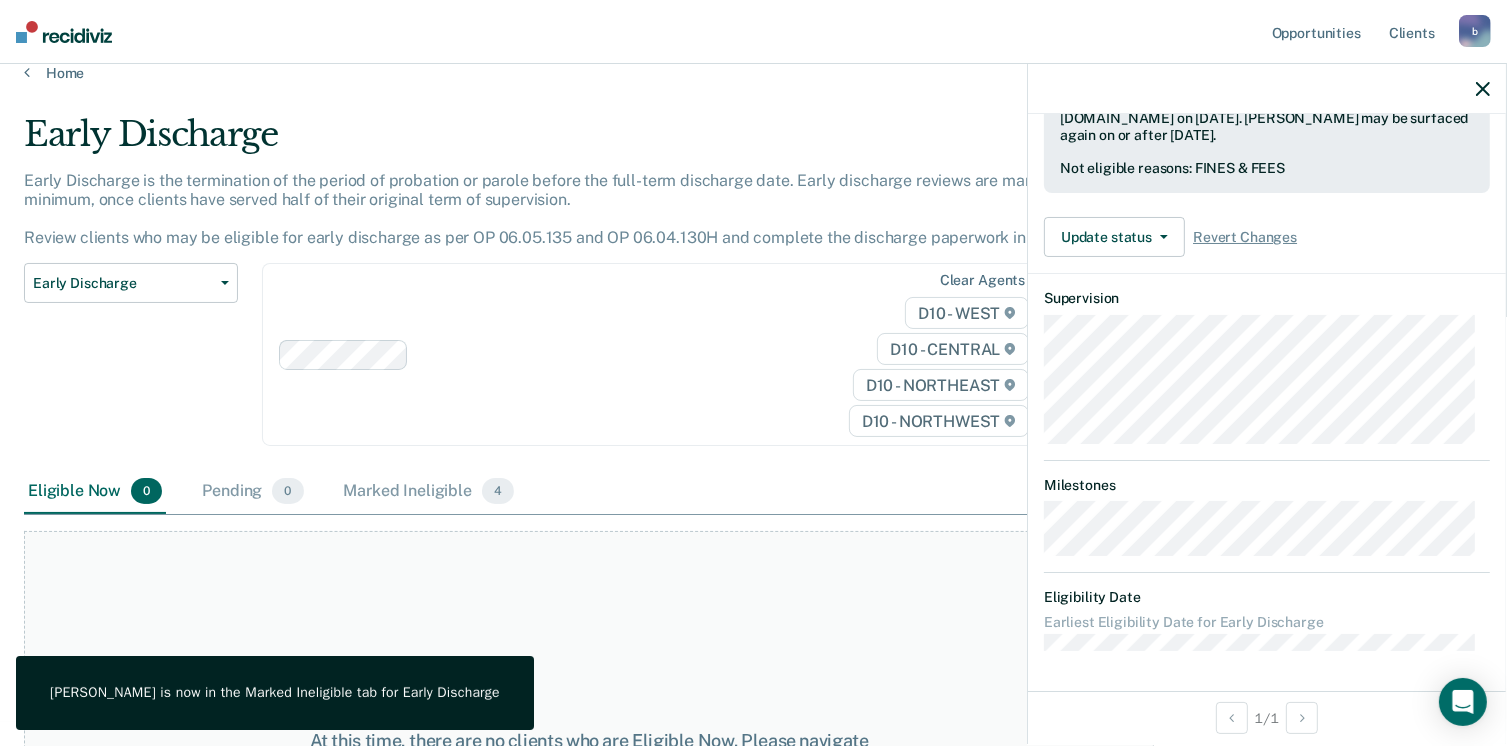 scroll, scrollTop: 494, scrollLeft: 0, axis: vertical 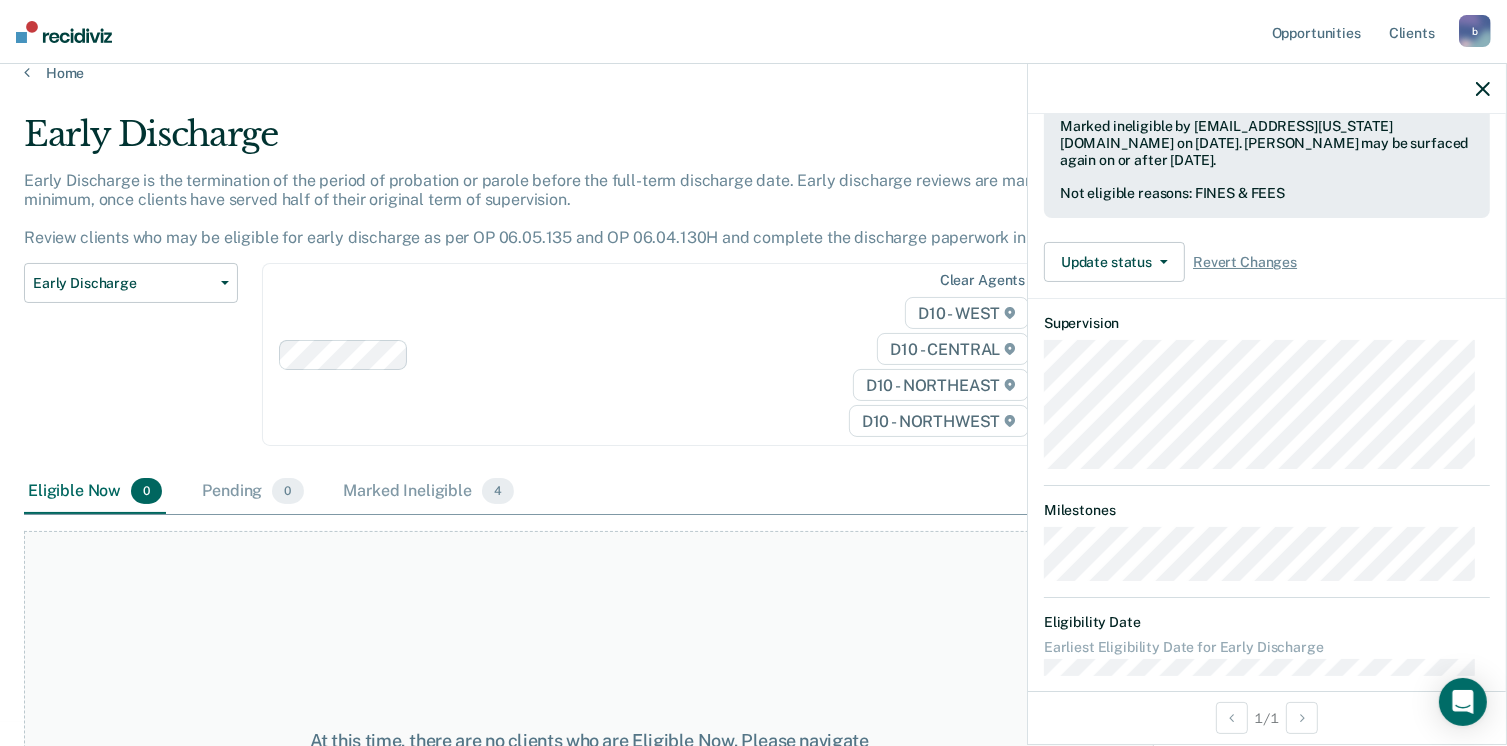 click 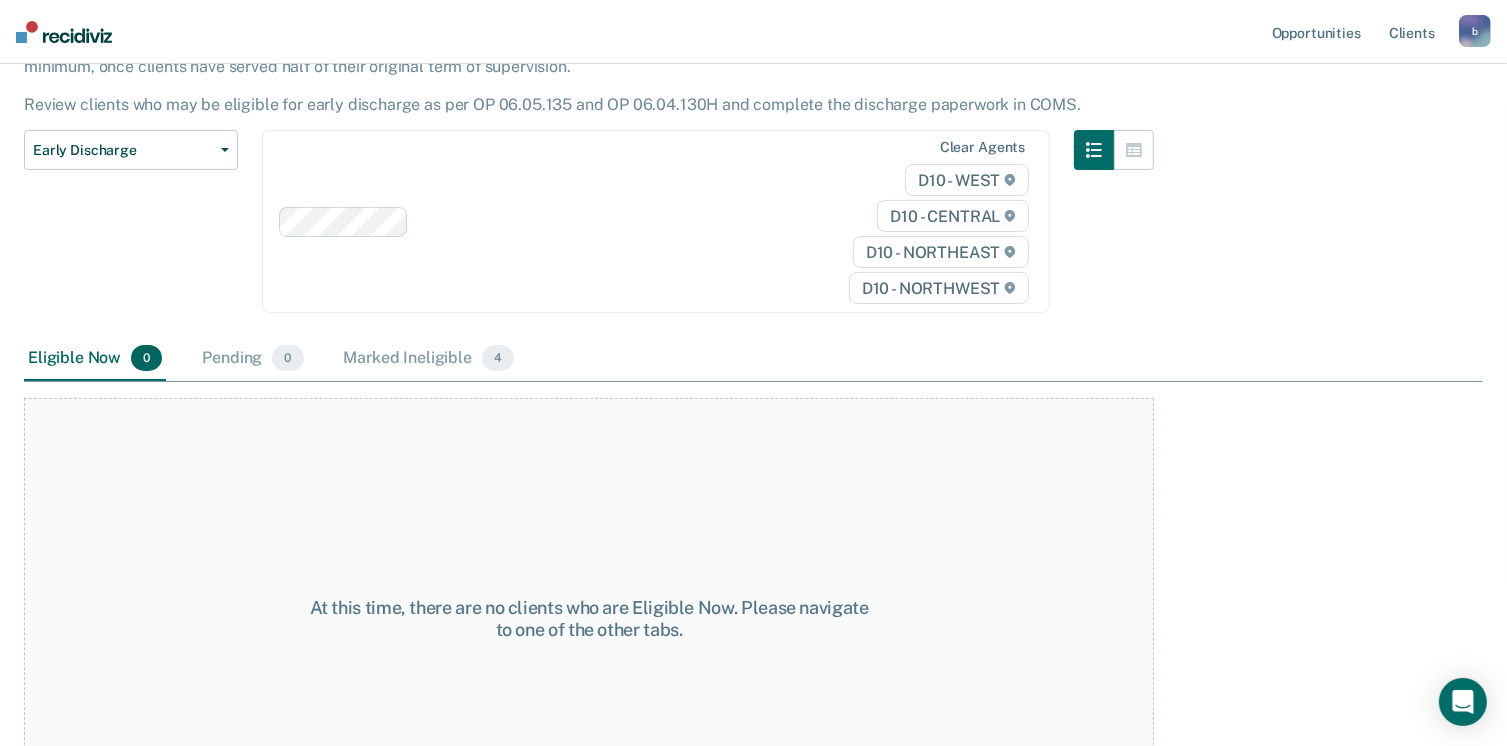 scroll, scrollTop: 248, scrollLeft: 0, axis: vertical 